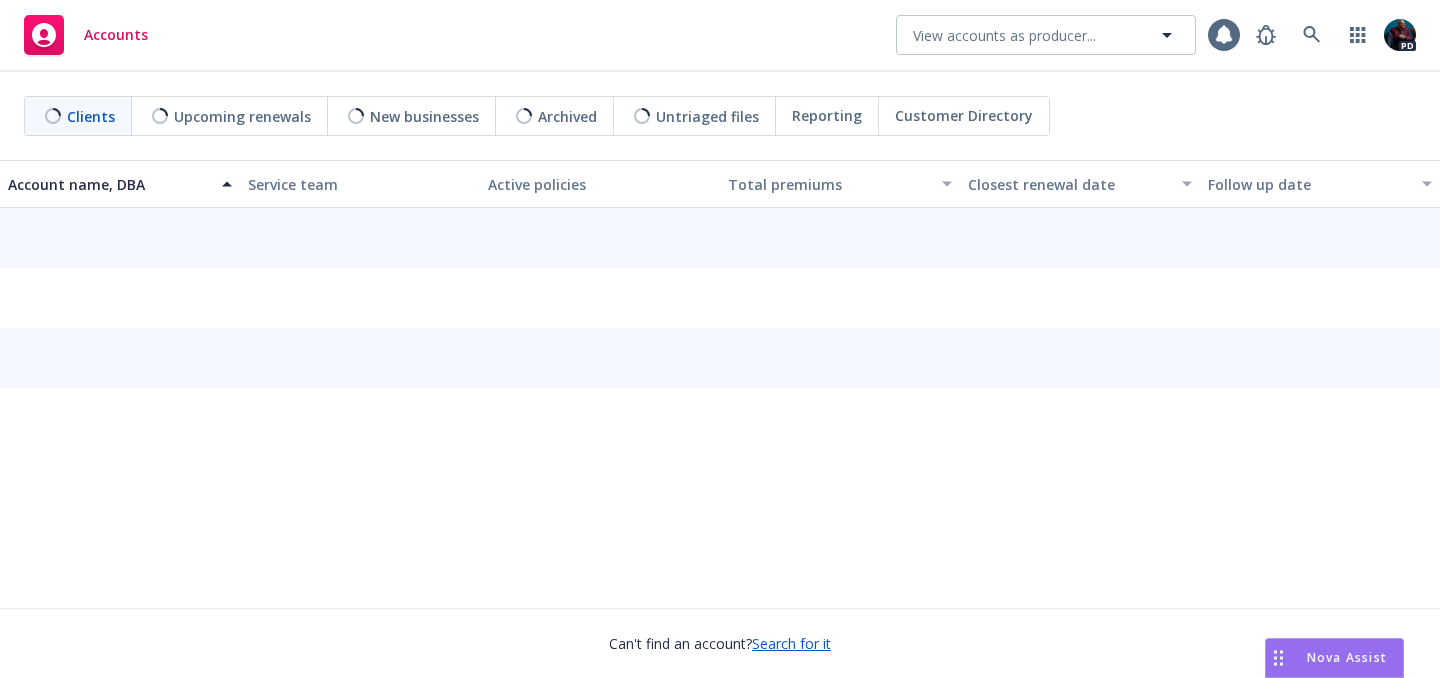 scroll, scrollTop: 0, scrollLeft: 0, axis: both 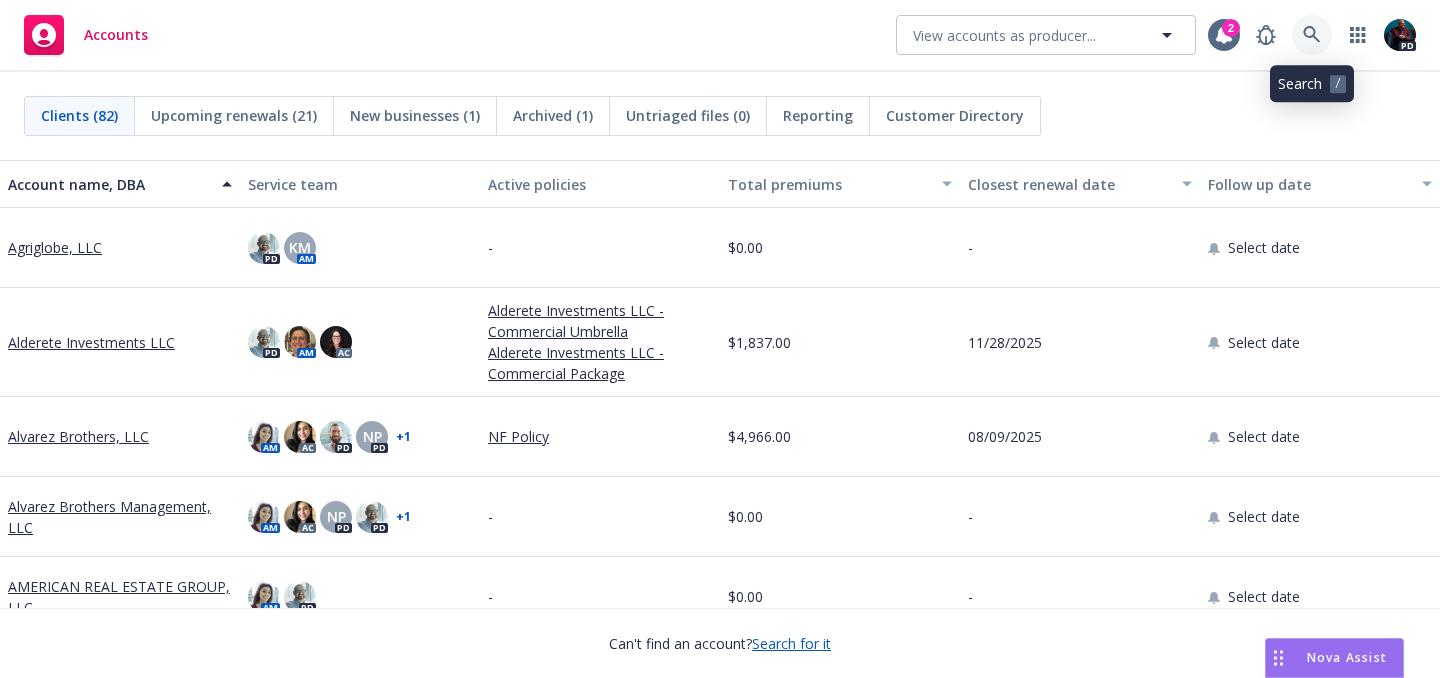 click 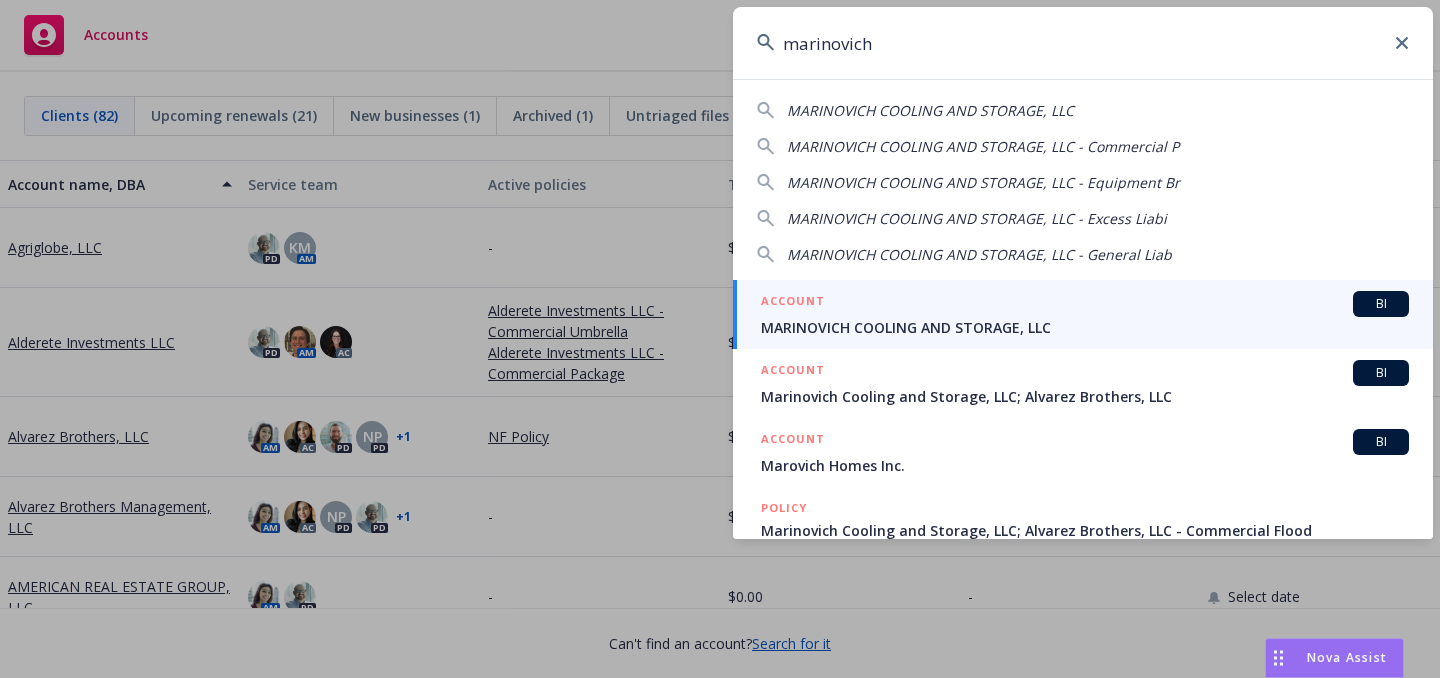type on "marinovich" 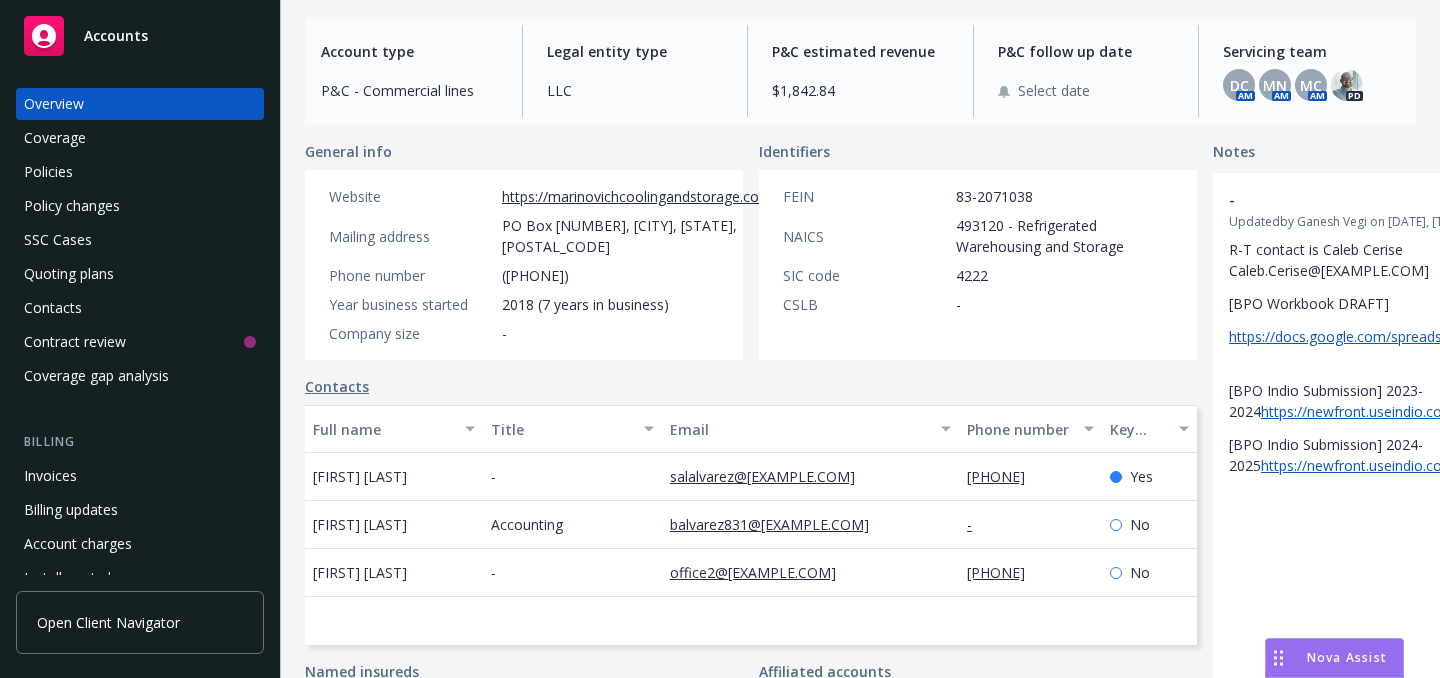 scroll, scrollTop: 0, scrollLeft: 0, axis: both 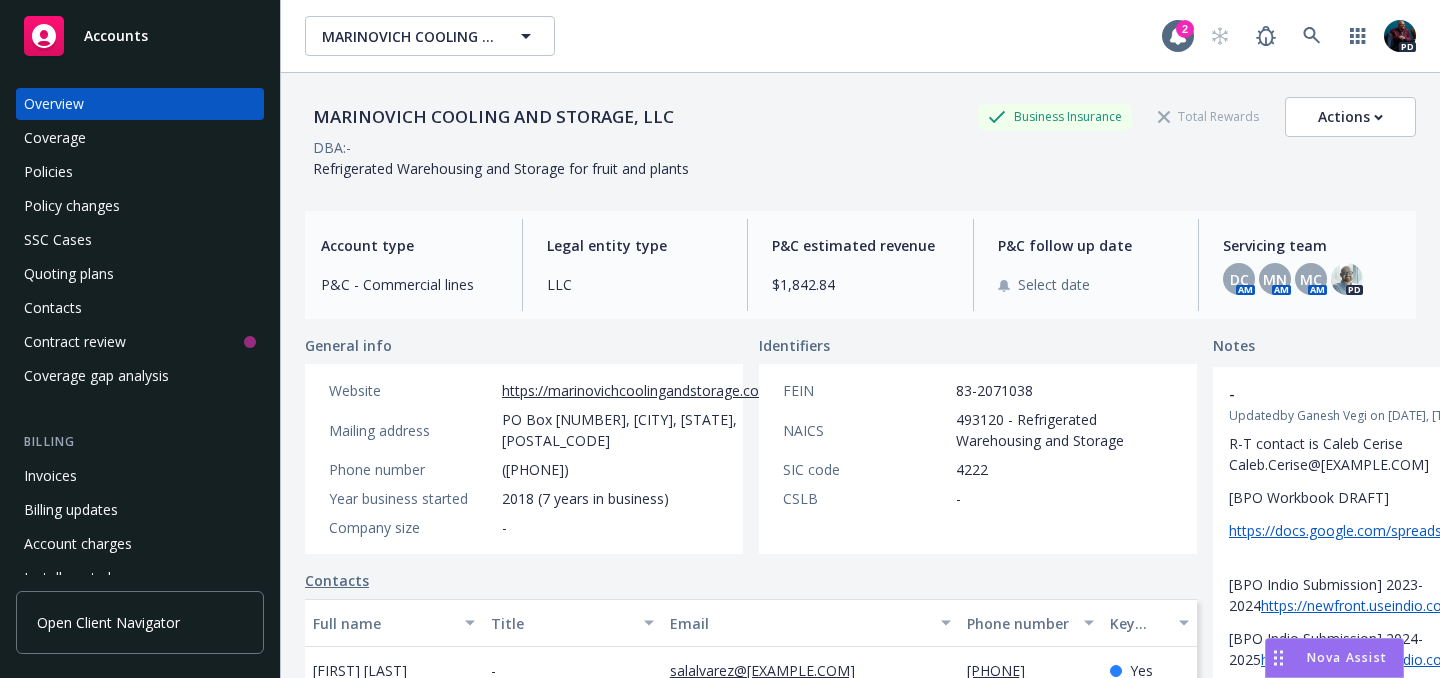 click on "Coverage" at bounding box center [140, 138] 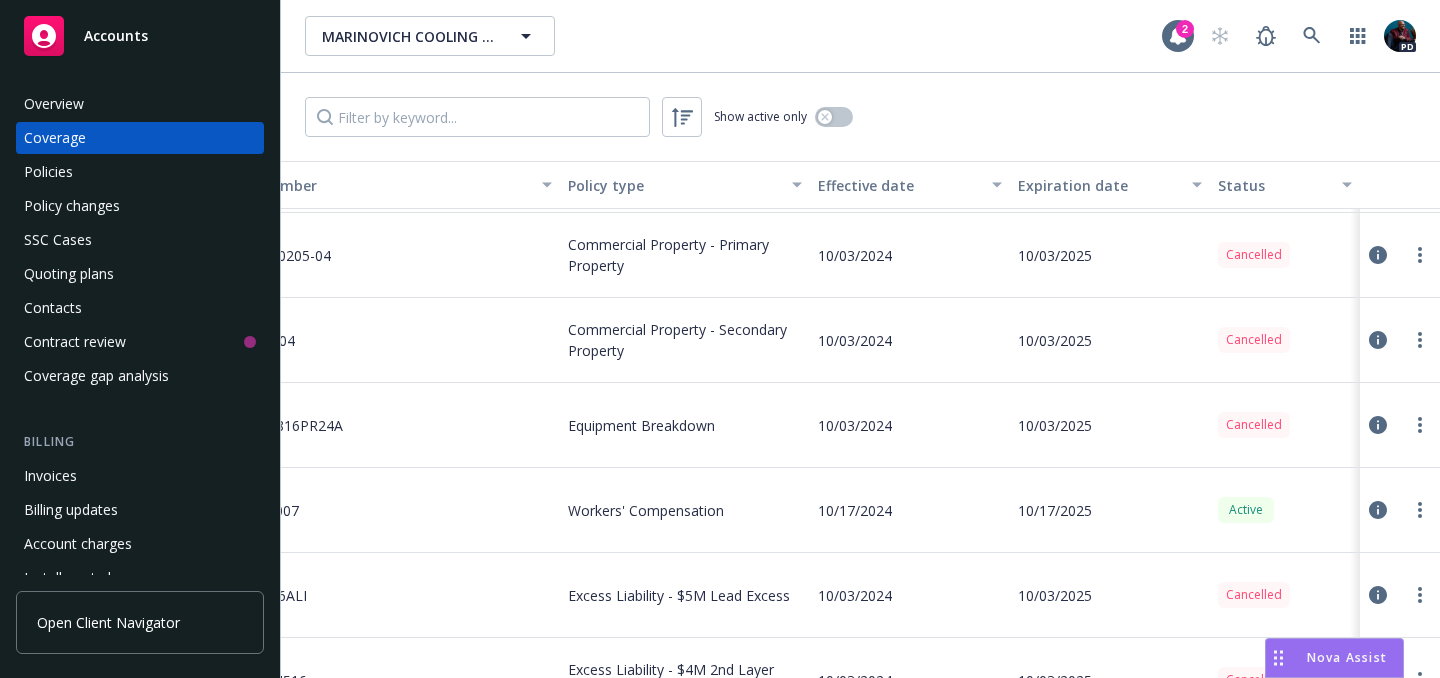 scroll, scrollTop: 84, scrollLeft: 436, axis: both 